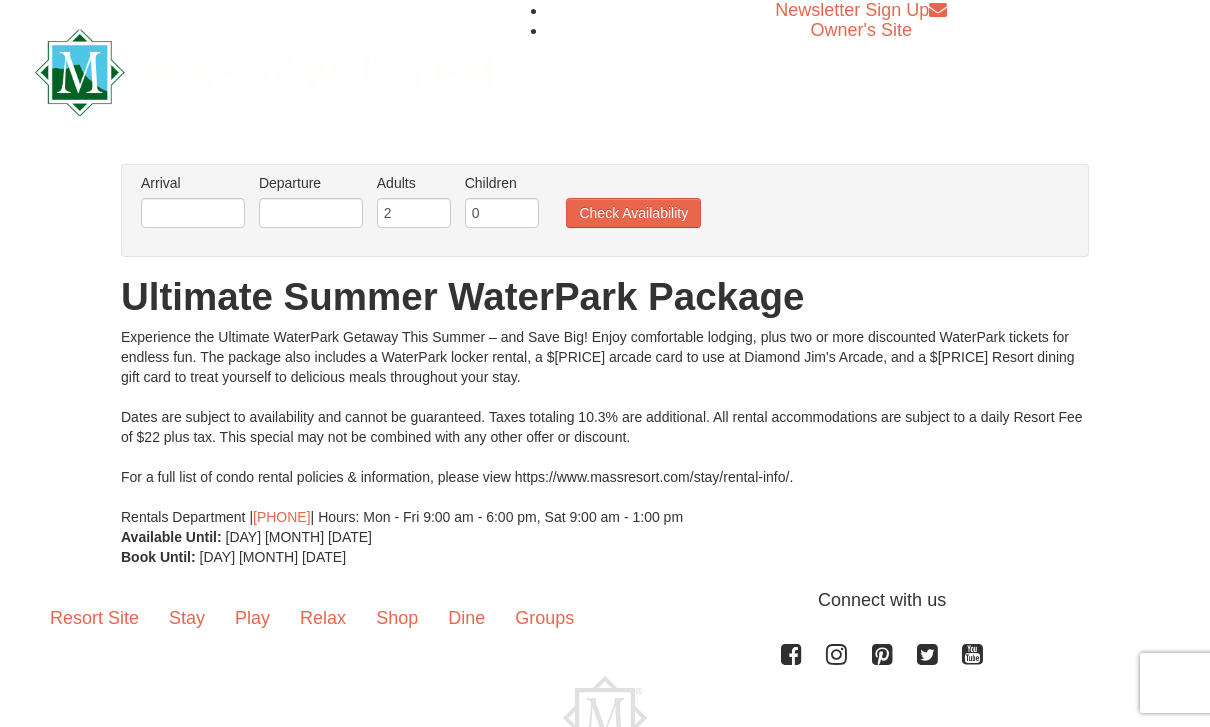 scroll, scrollTop: 0, scrollLeft: 0, axis: both 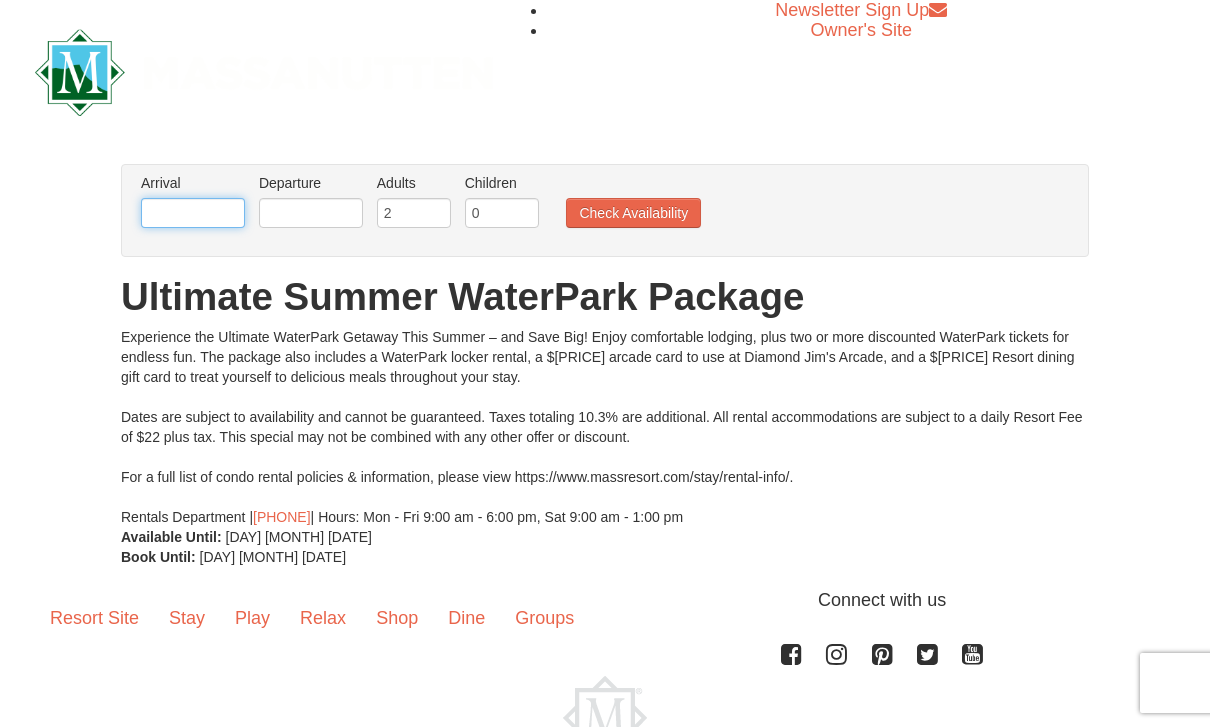 click at bounding box center [193, 213] 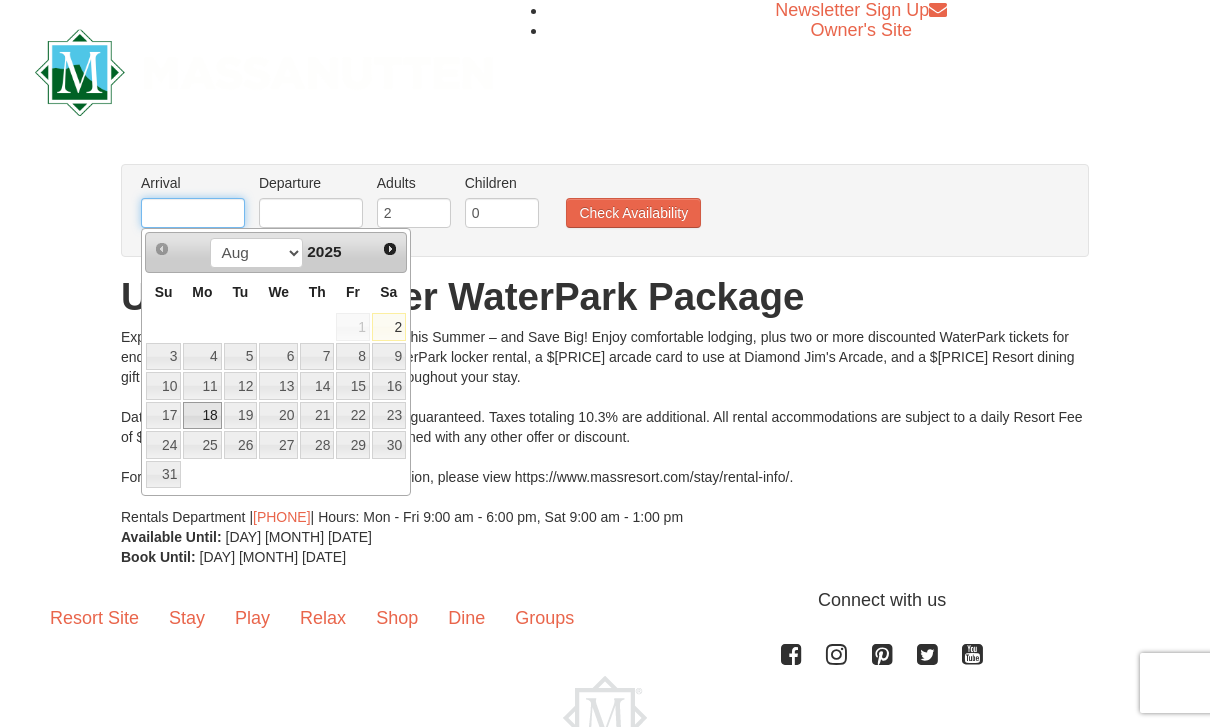 click on "18" at bounding box center (202, 416) 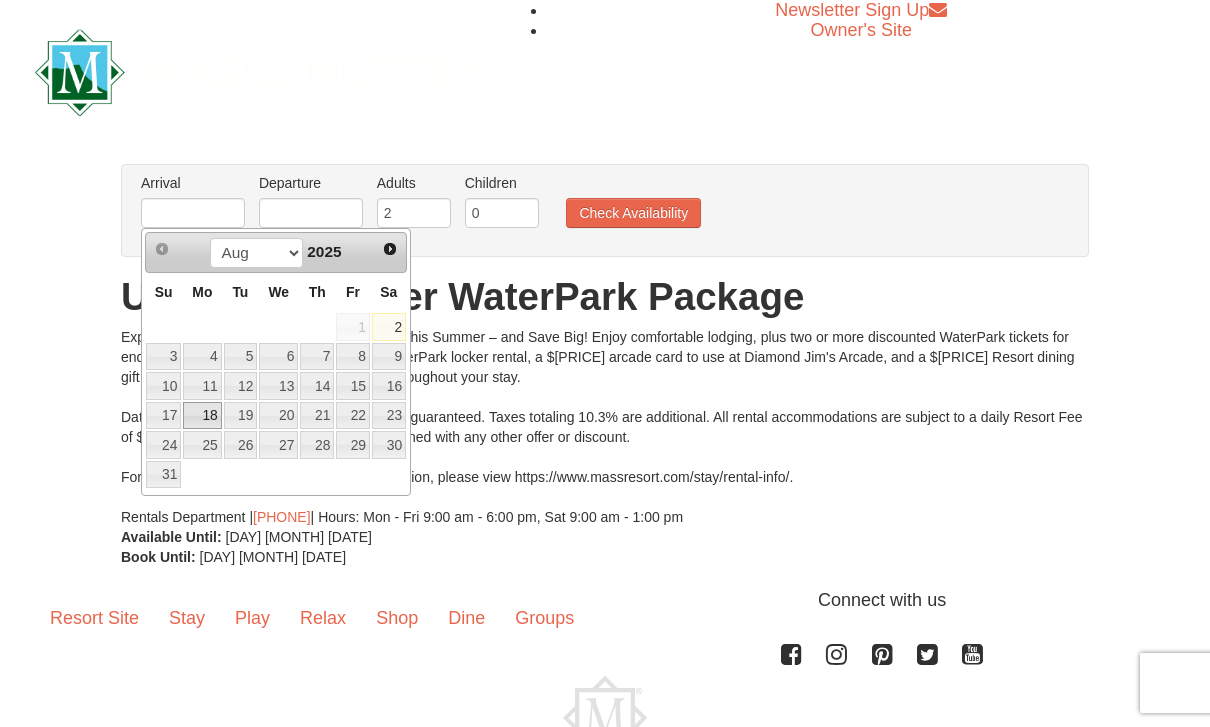type on "[DATE]" 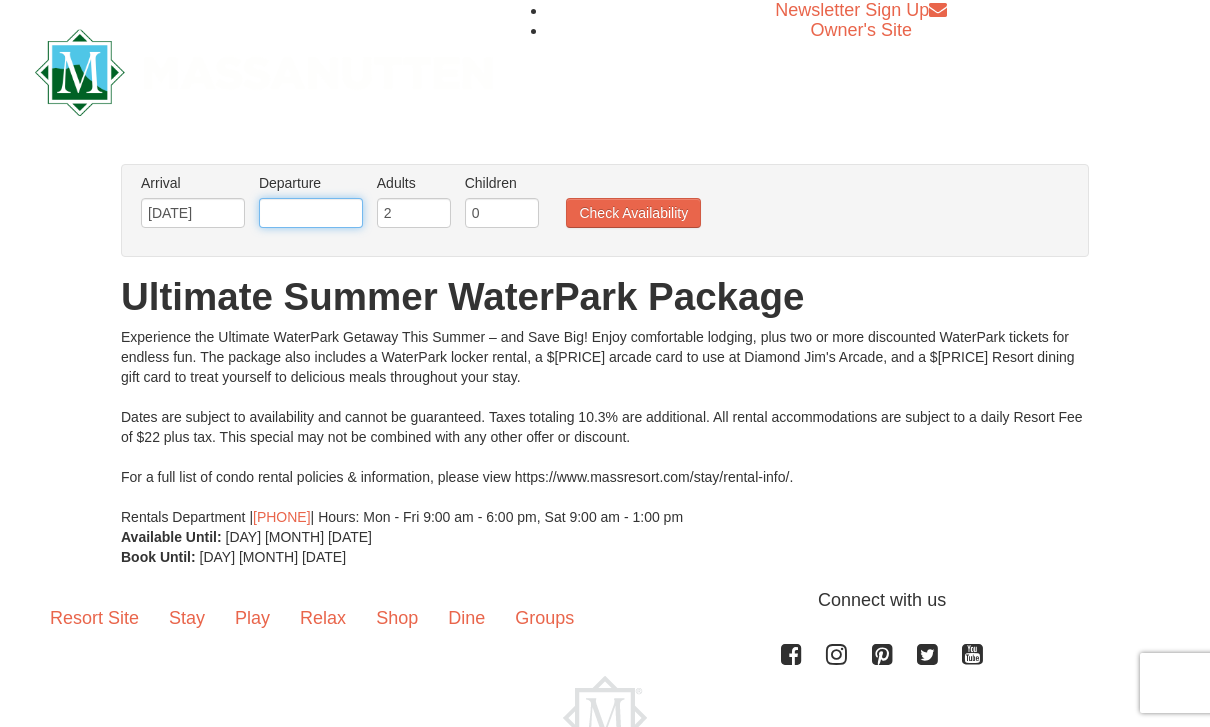 click at bounding box center (311, 213) 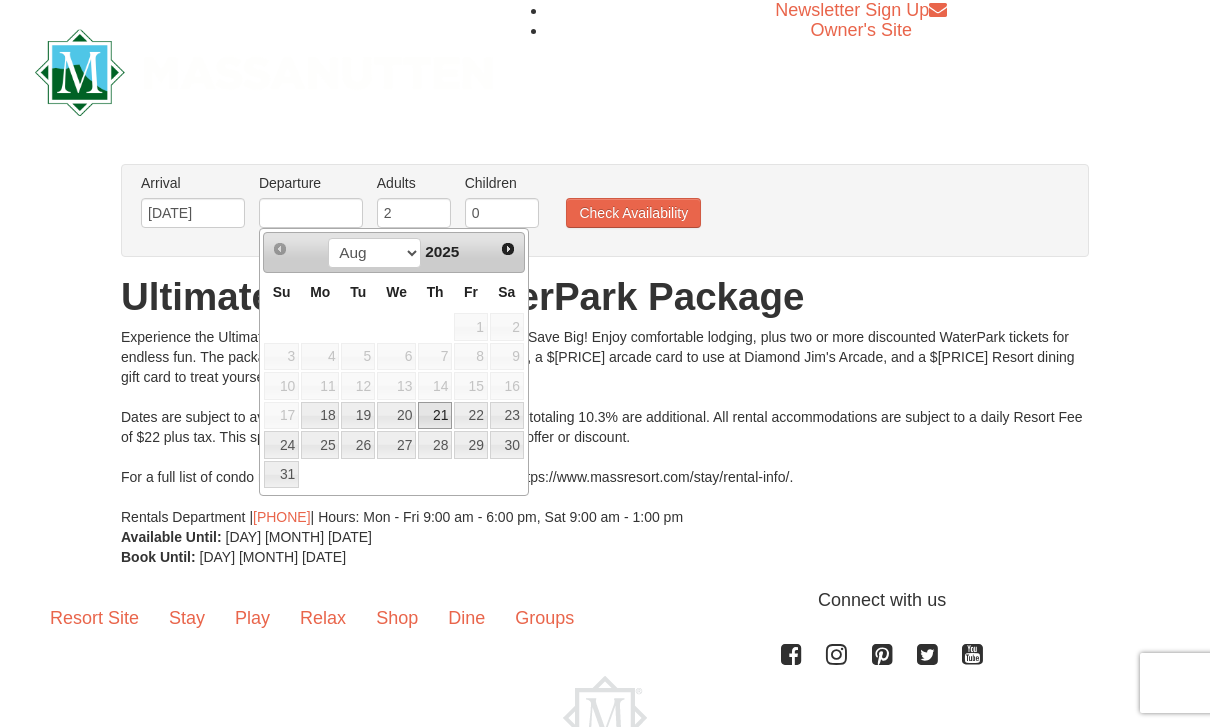 click on "21" at bounding box center (435, 416) 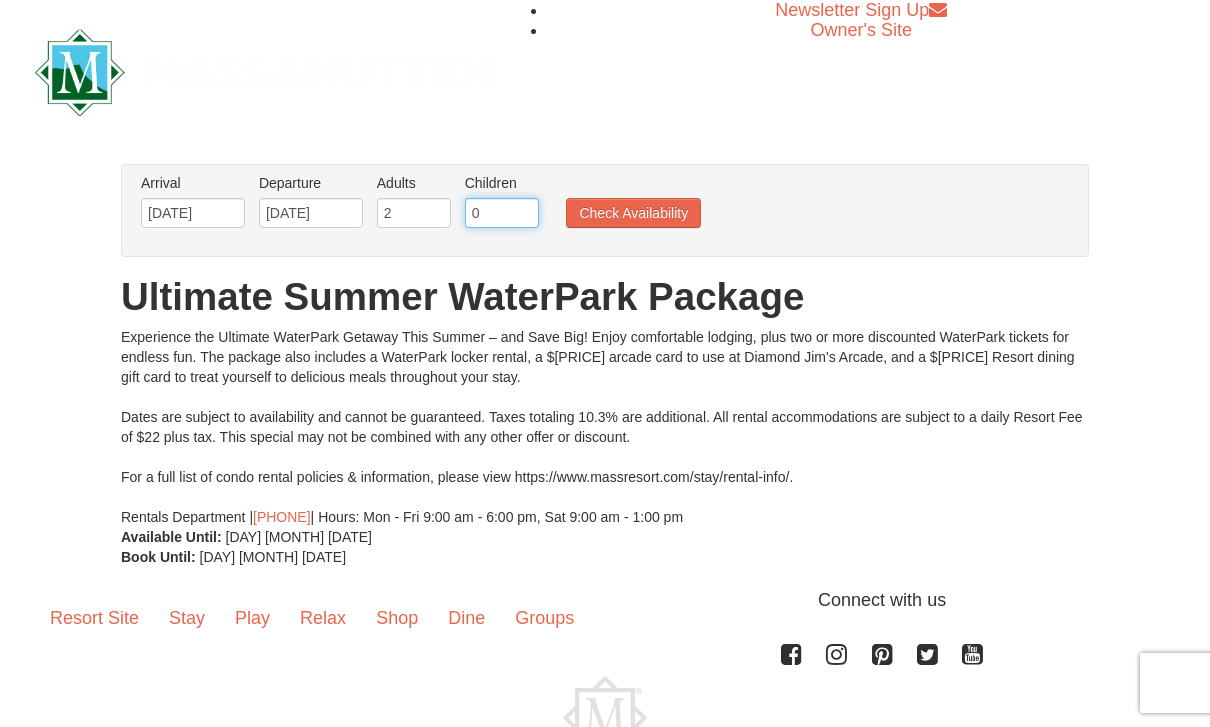 click on "0" at bounding box center [502, 213] 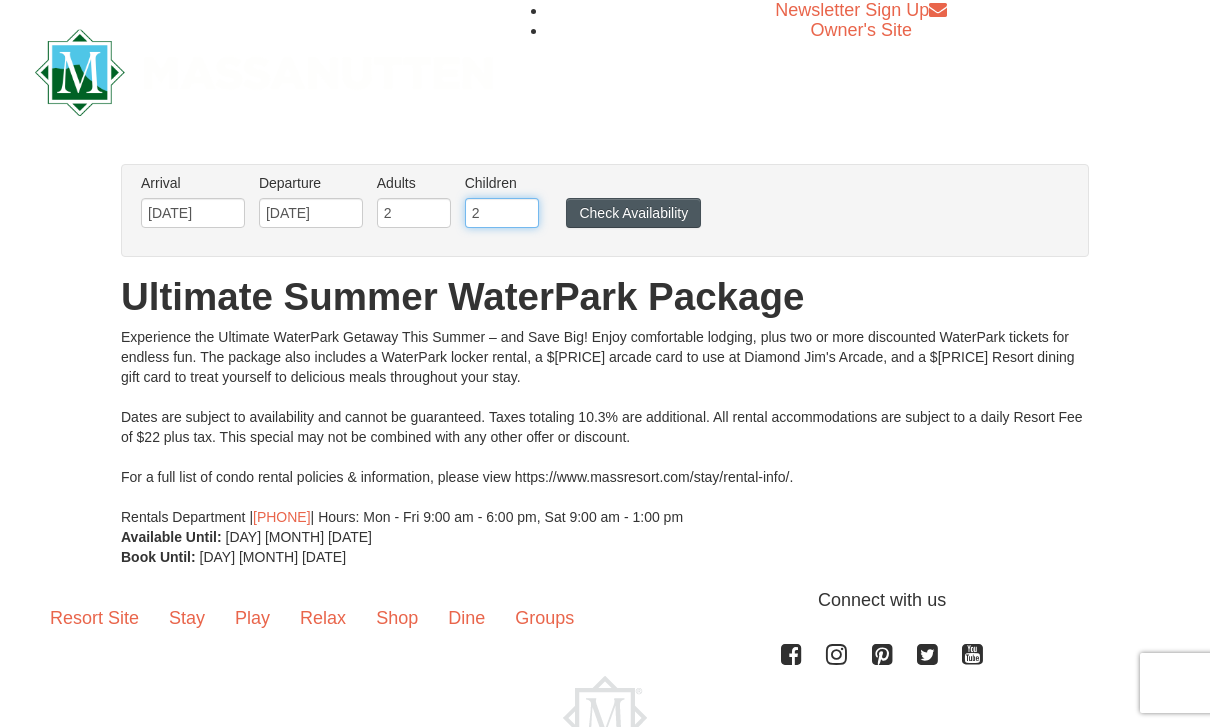 type on "2" 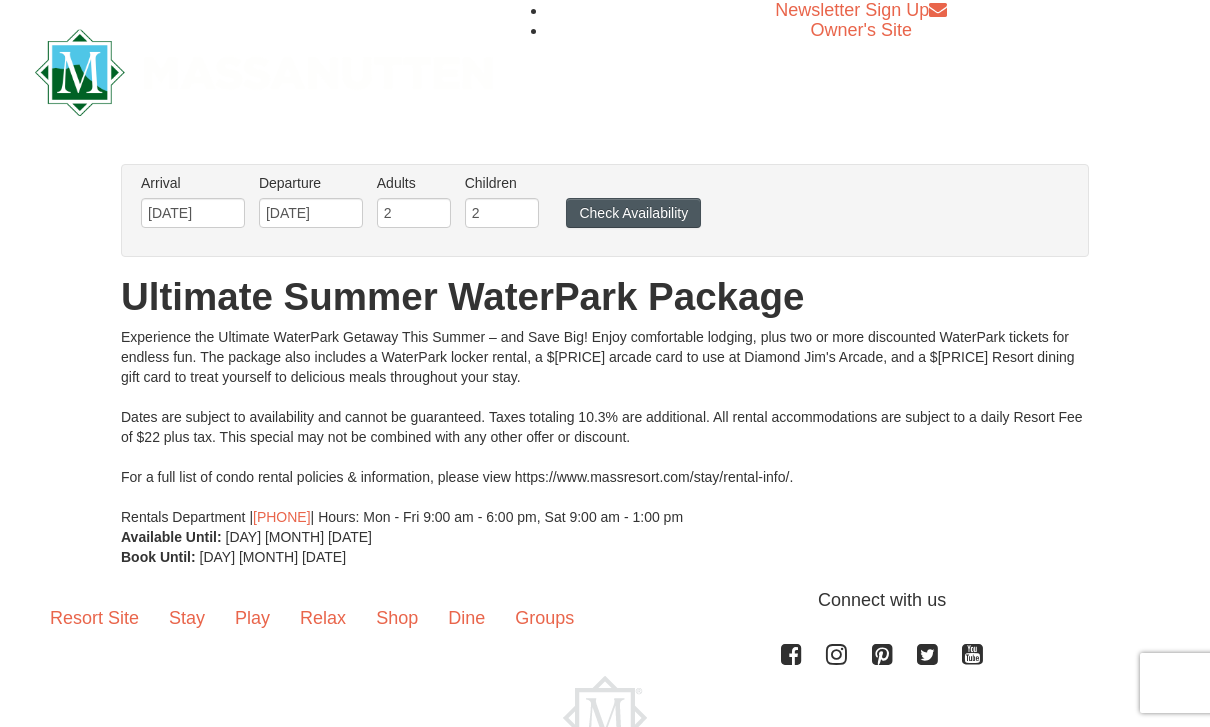 click on "Check Availability" at bounding box center (633, 213) 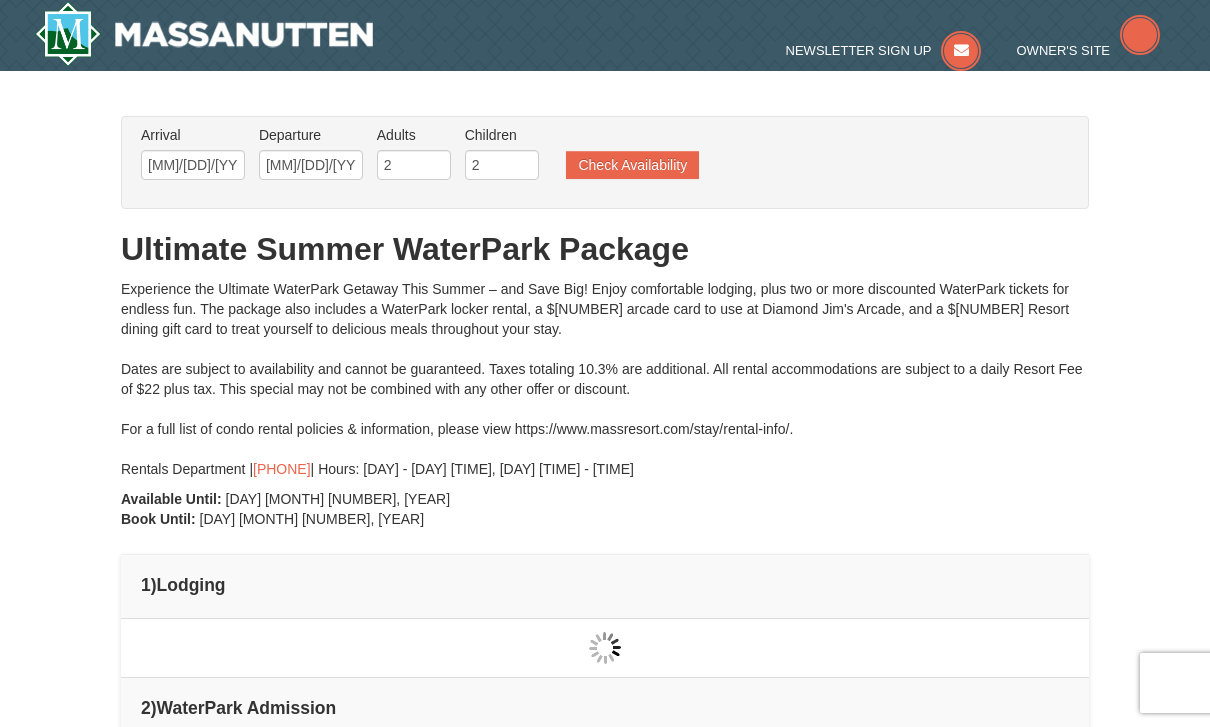 scroll, scrollTop: 0, scrollLeft: 0, axis: both 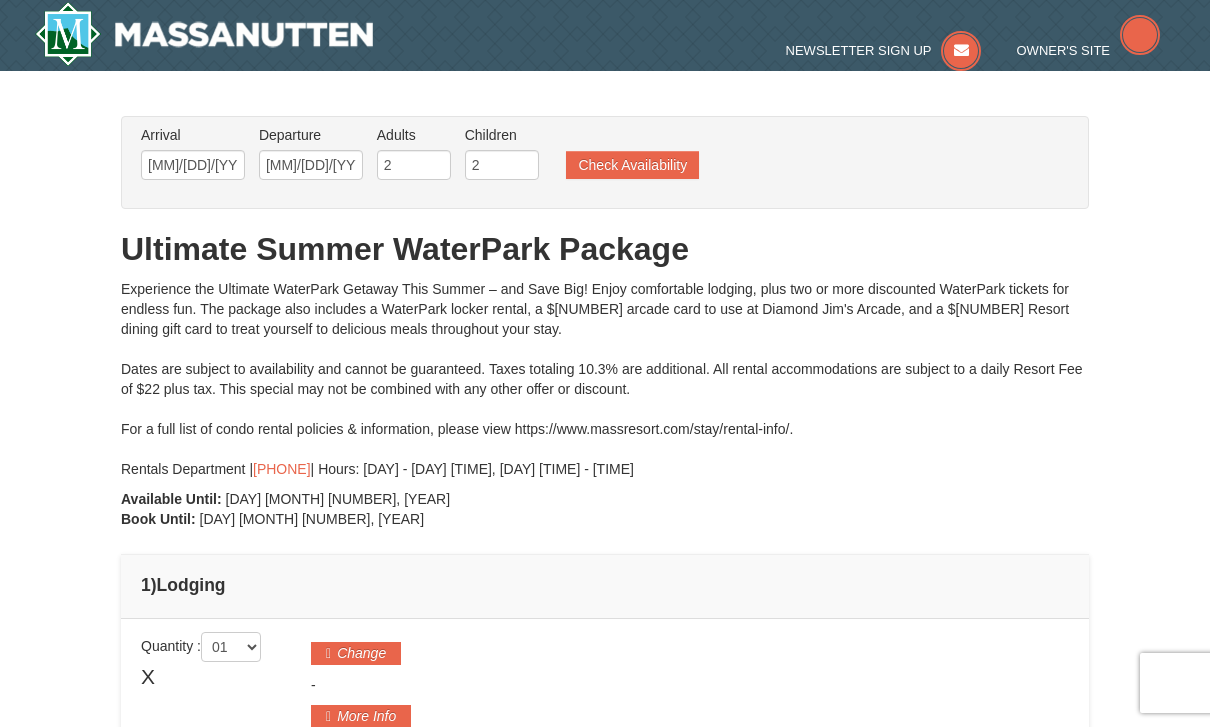 type on "[DATE]" 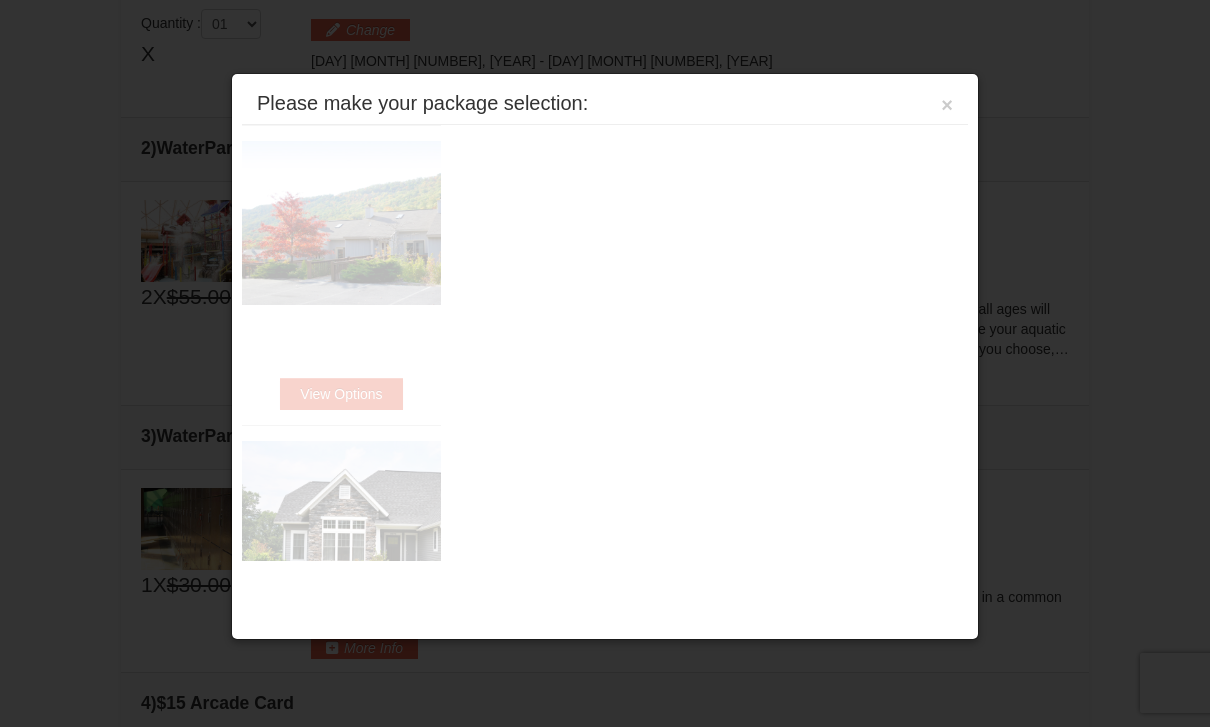 scroll, scrollTop: 633, scrollLeft: 0, axis: vertical 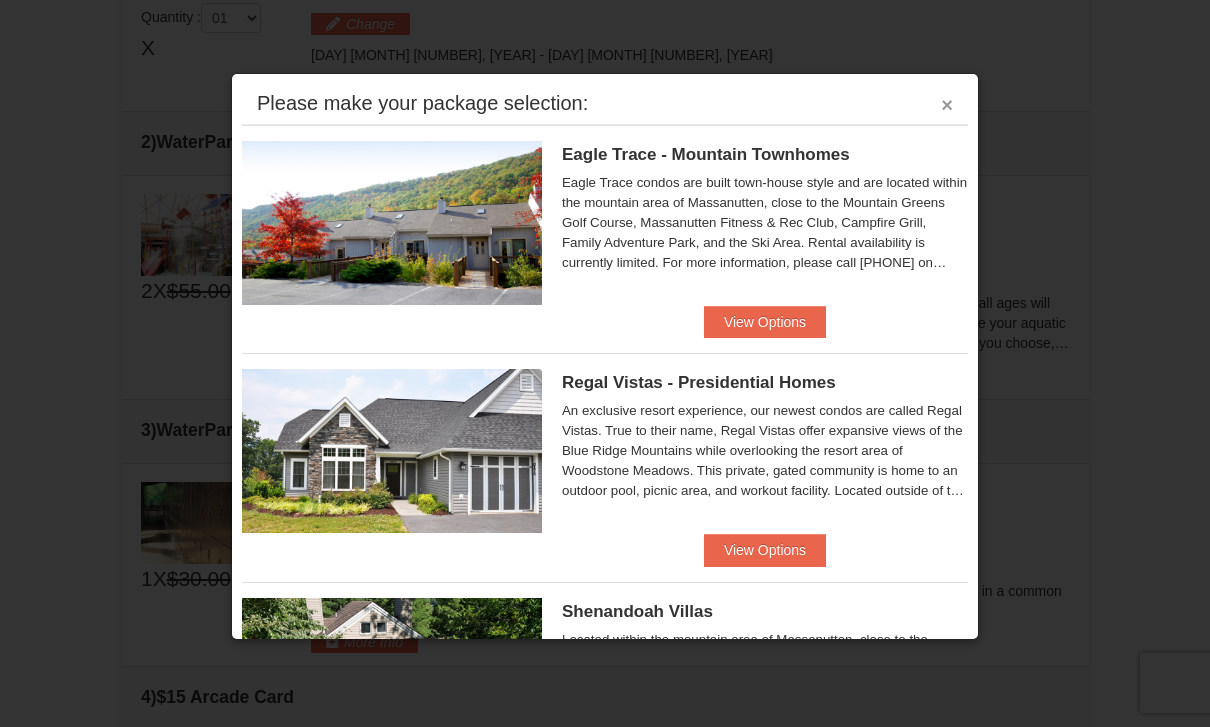 click on "×" at bounding box center [947, 105] 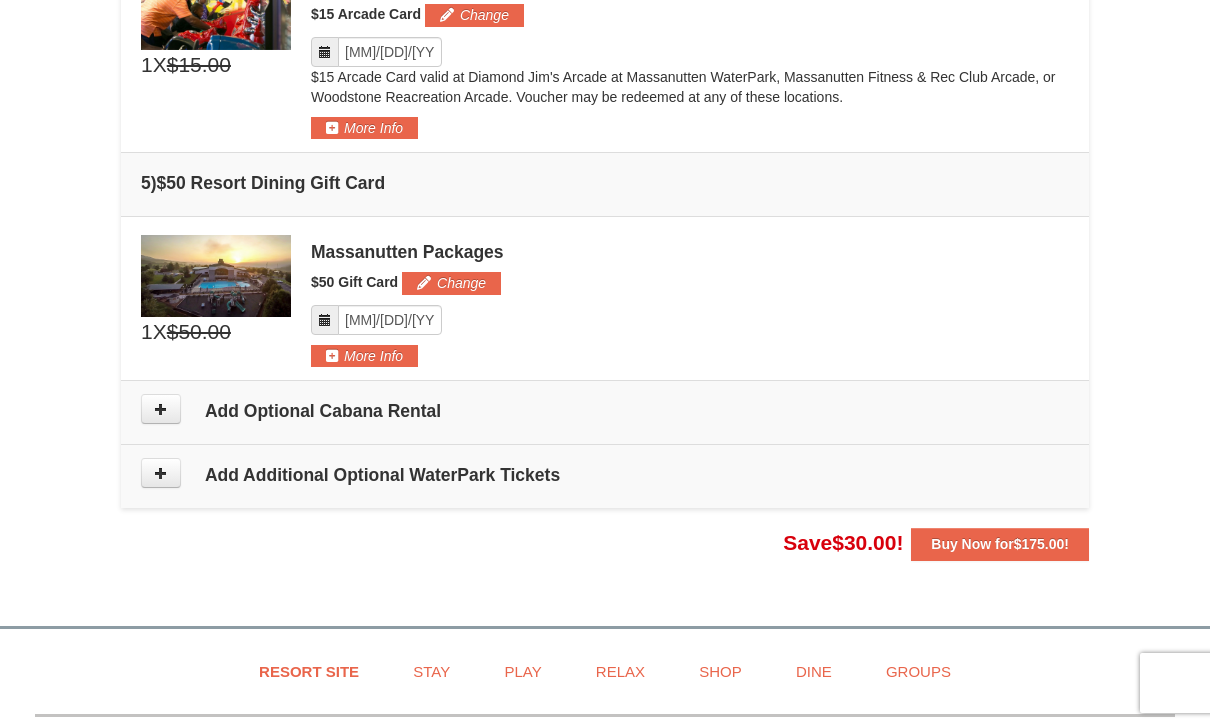 scroll, scrollTop: 1429, scrollLeft: 0, axis: vertical 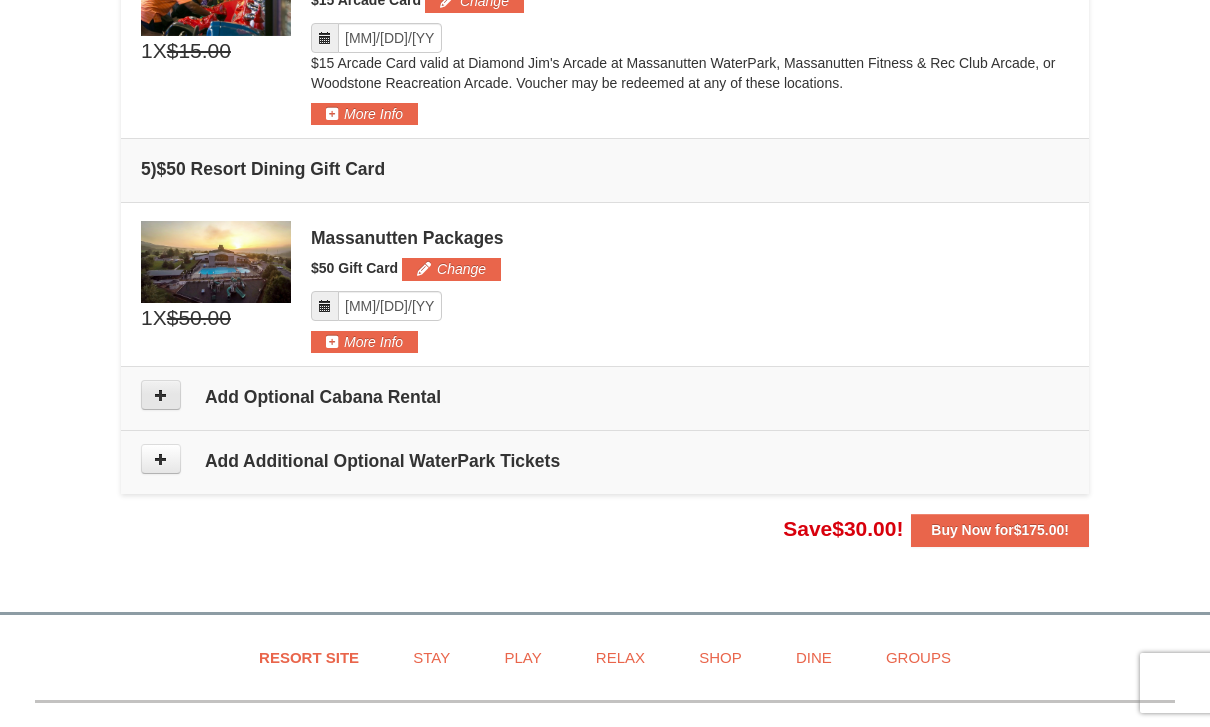 click at bounding box center (161, 395) 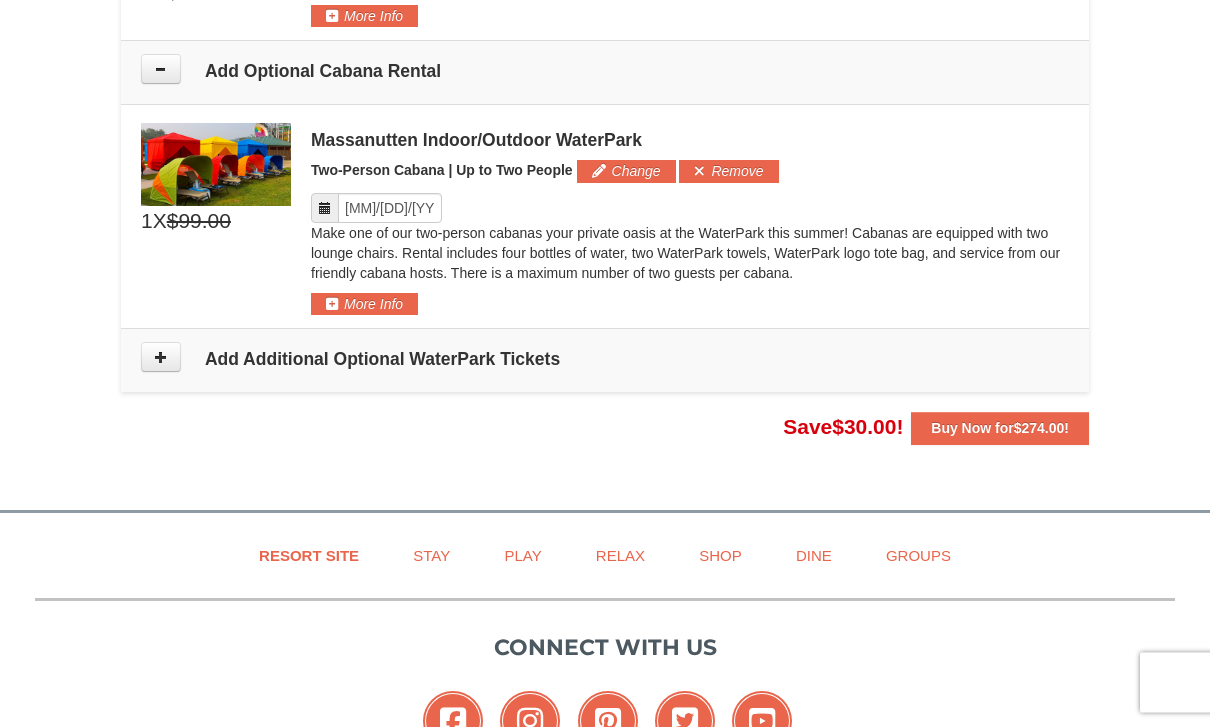 scroll, scrollTop: 1753, scrollLeft: 0, axis: vertical 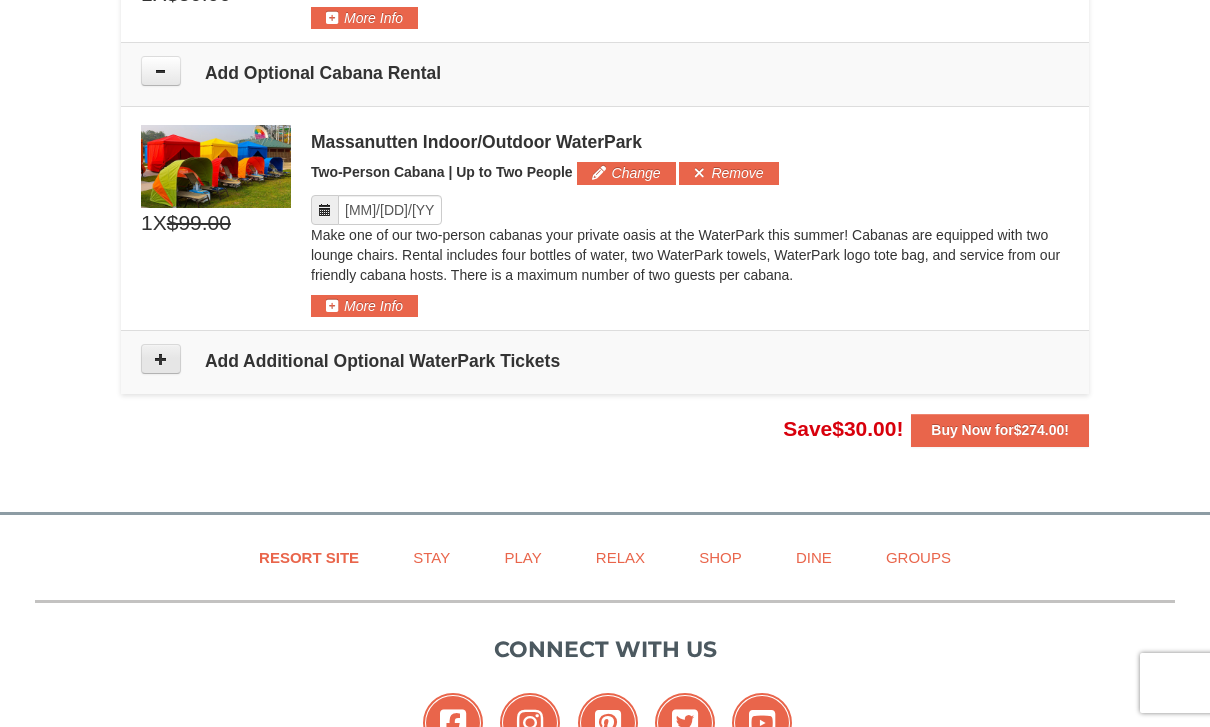 click at bounding box center (161, 359) 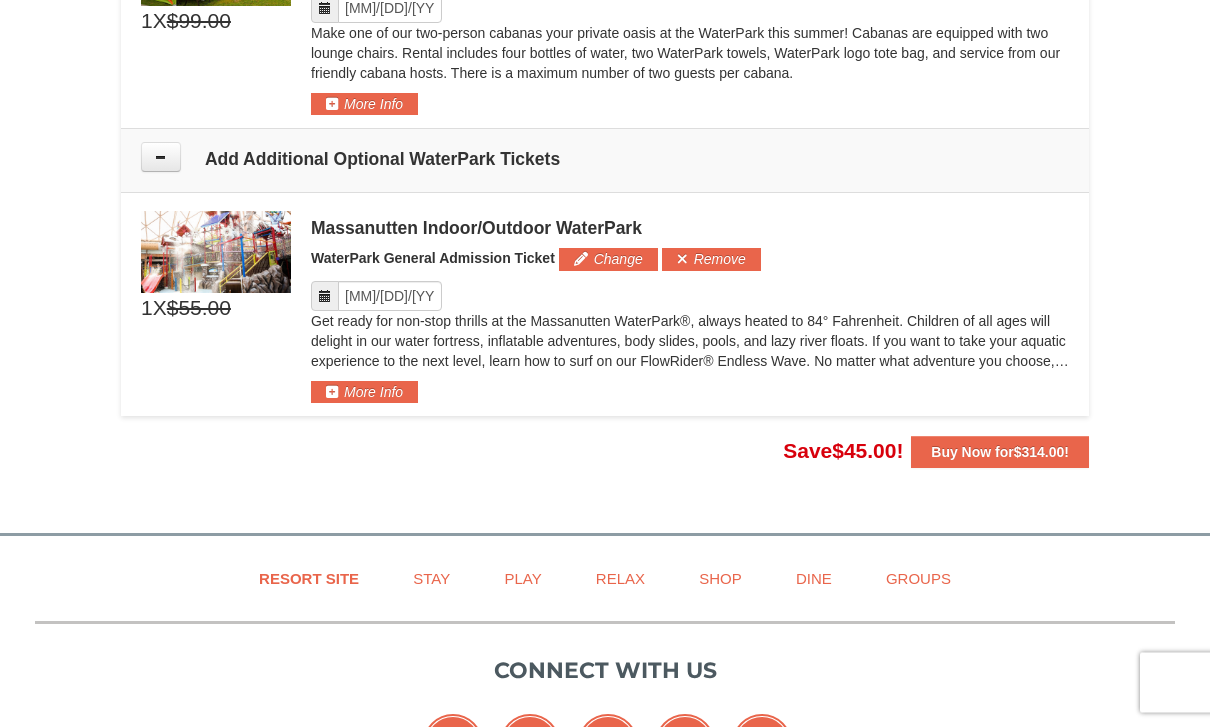 scroll, scrollTop: 1955, scrollLeft: 0, axis: vertical 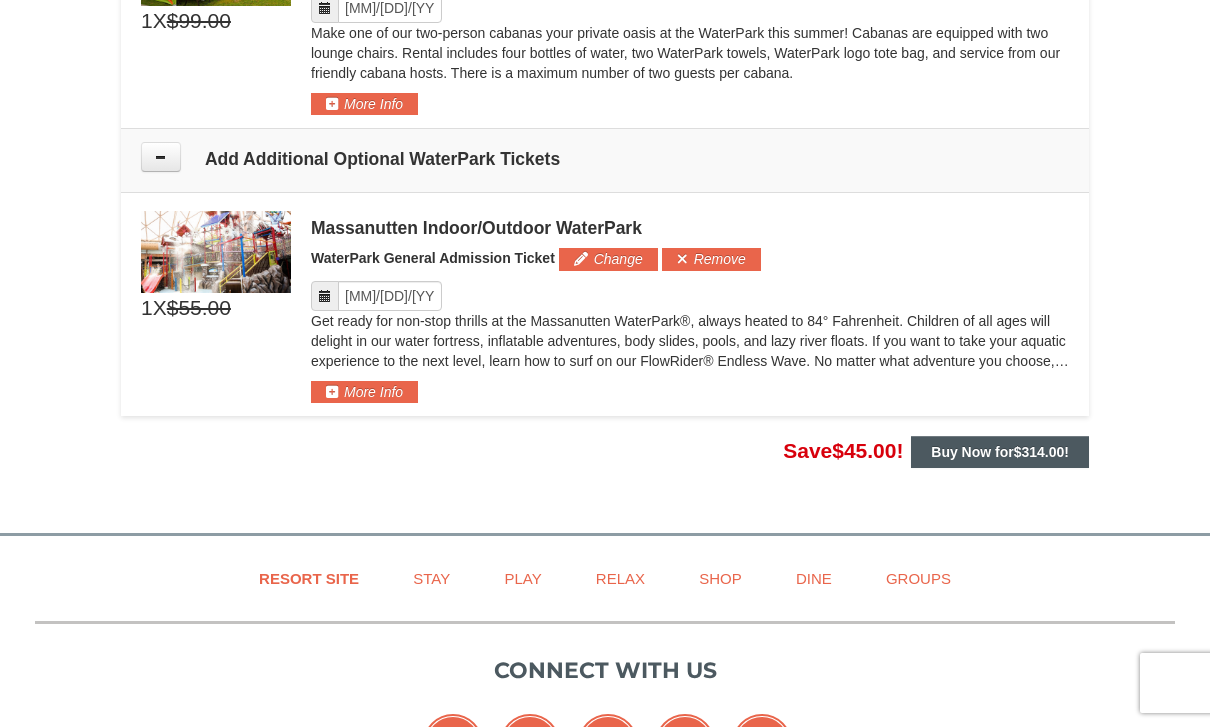 click on "Buy Now for
$314.00 !" at bounding box center [1000, 452] 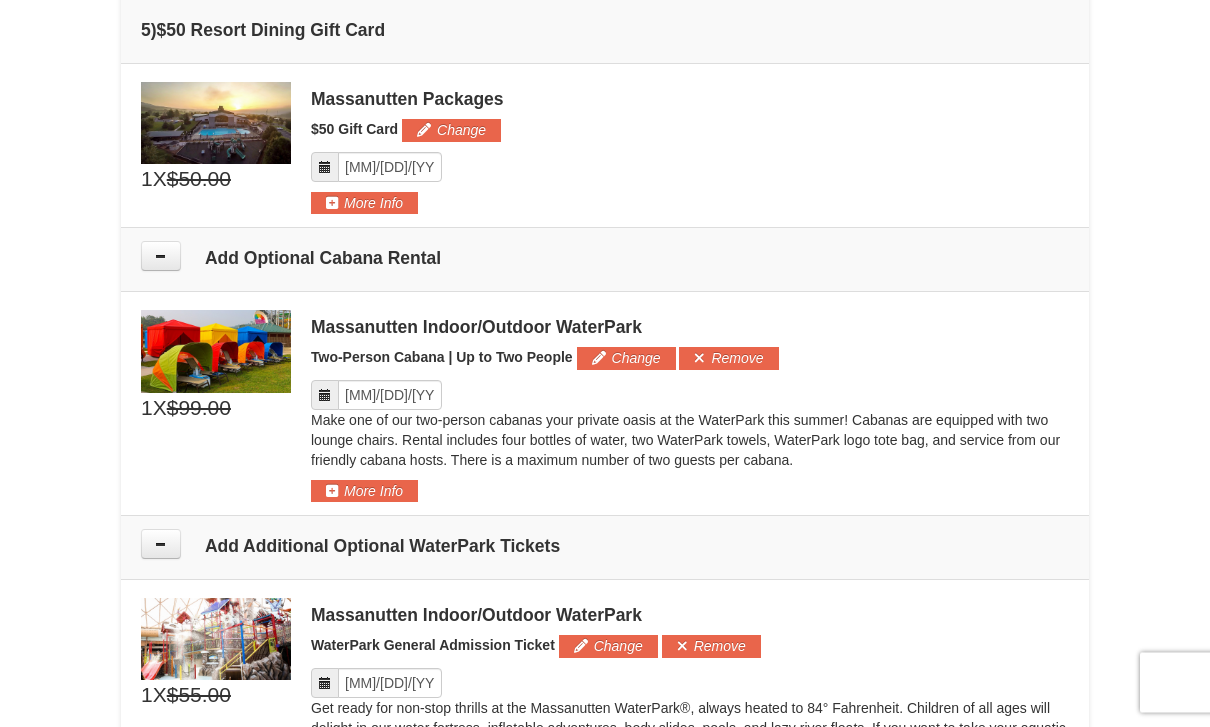 scroll, scrollTop: 1501, scrollLeft: 0, axis: vertical 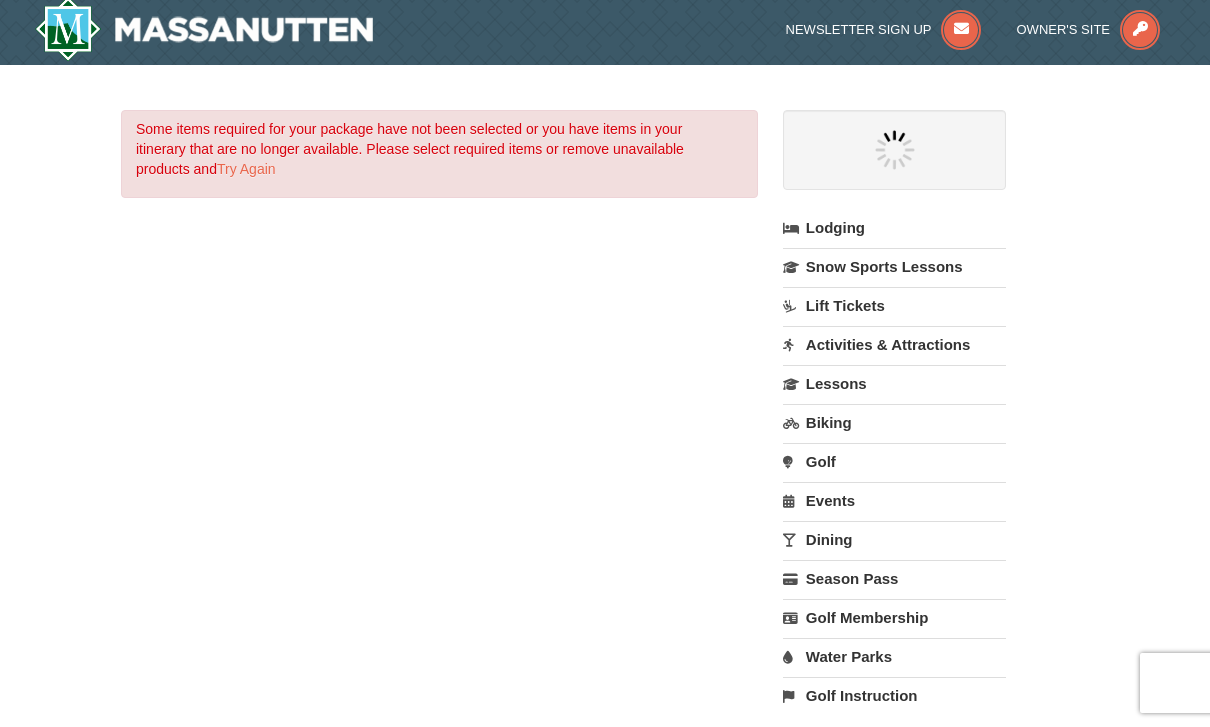 select on "8" 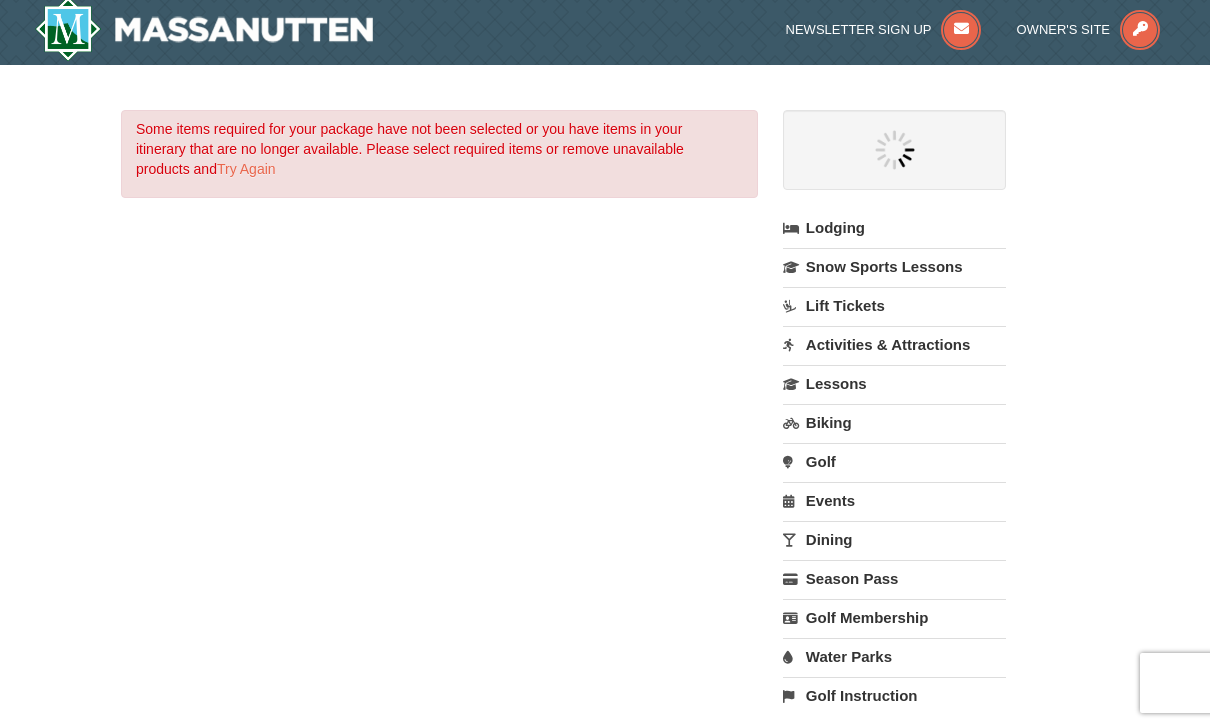 select on "8" 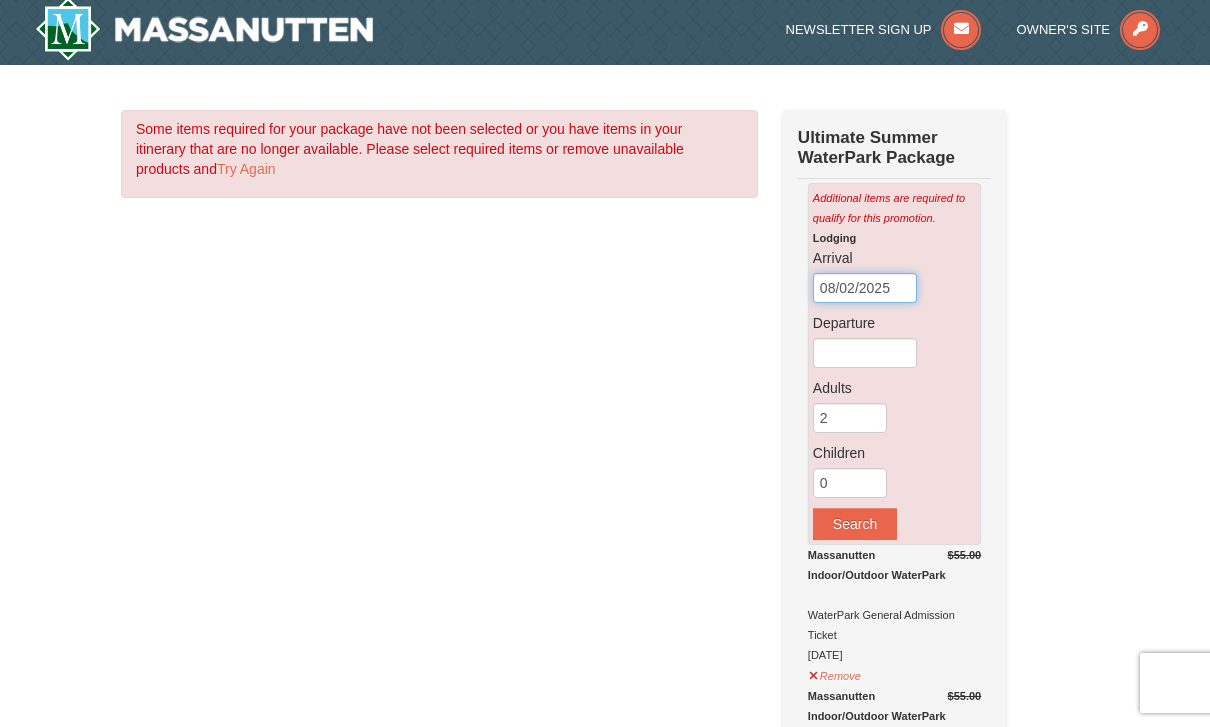 click on "08/02/2025" at bounding box center (865, 288) 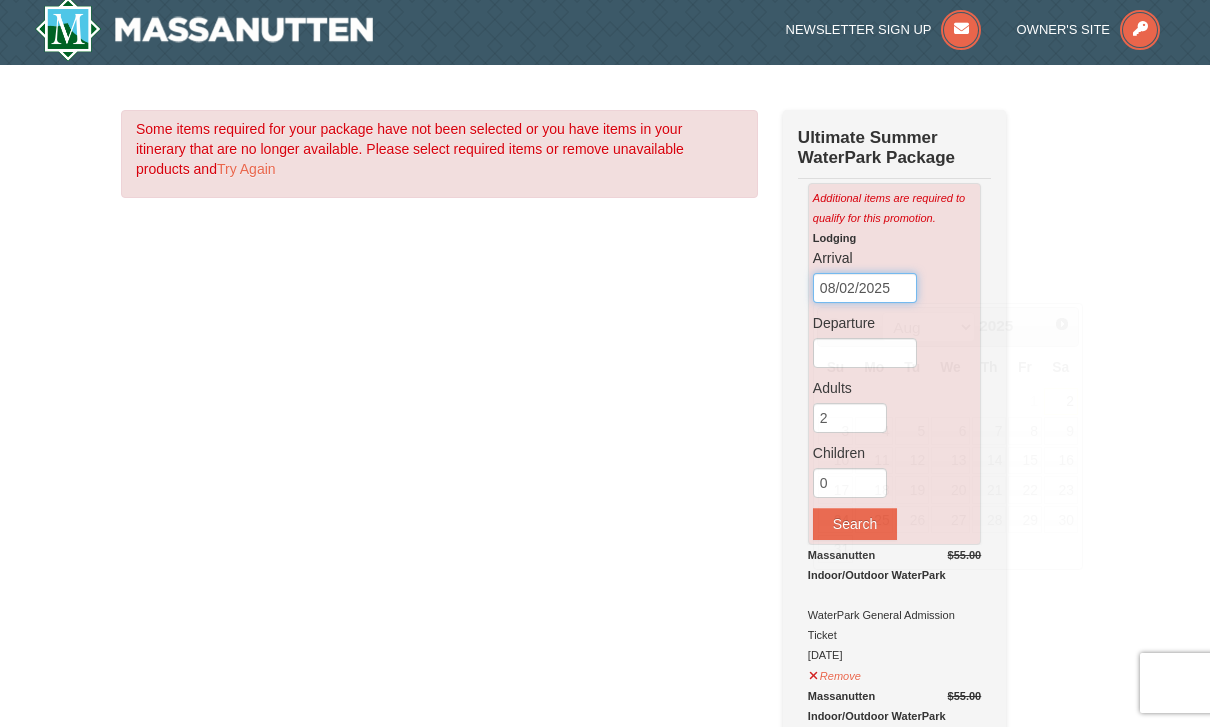 scroll, scrollTop: 4, scrollLeft: 0, axis: vertical 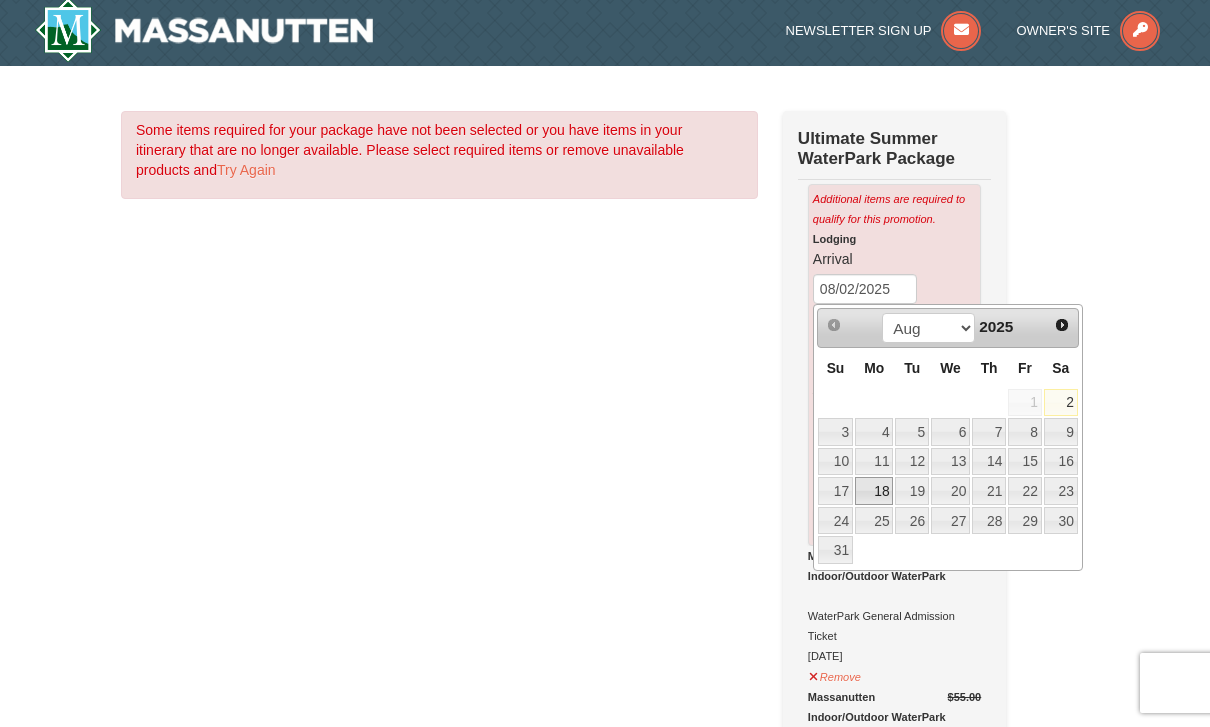 click on "18" at bounding box center (874, 491) 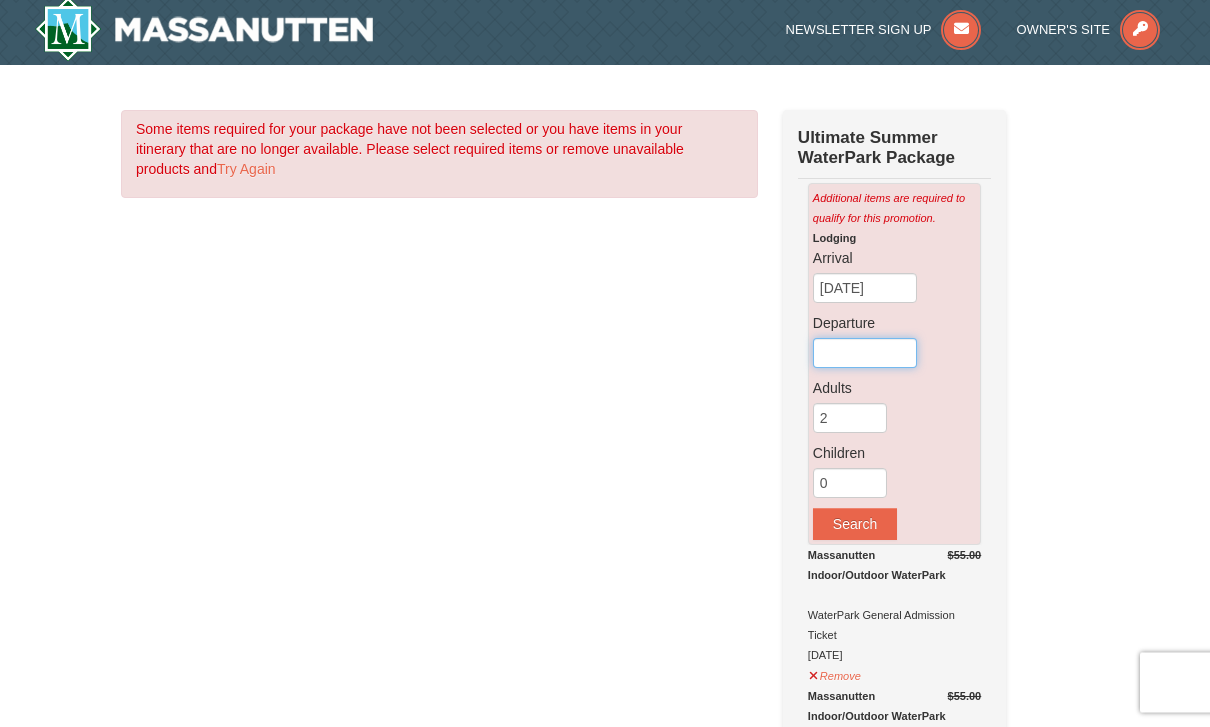 click at bounding box center (865, 354) 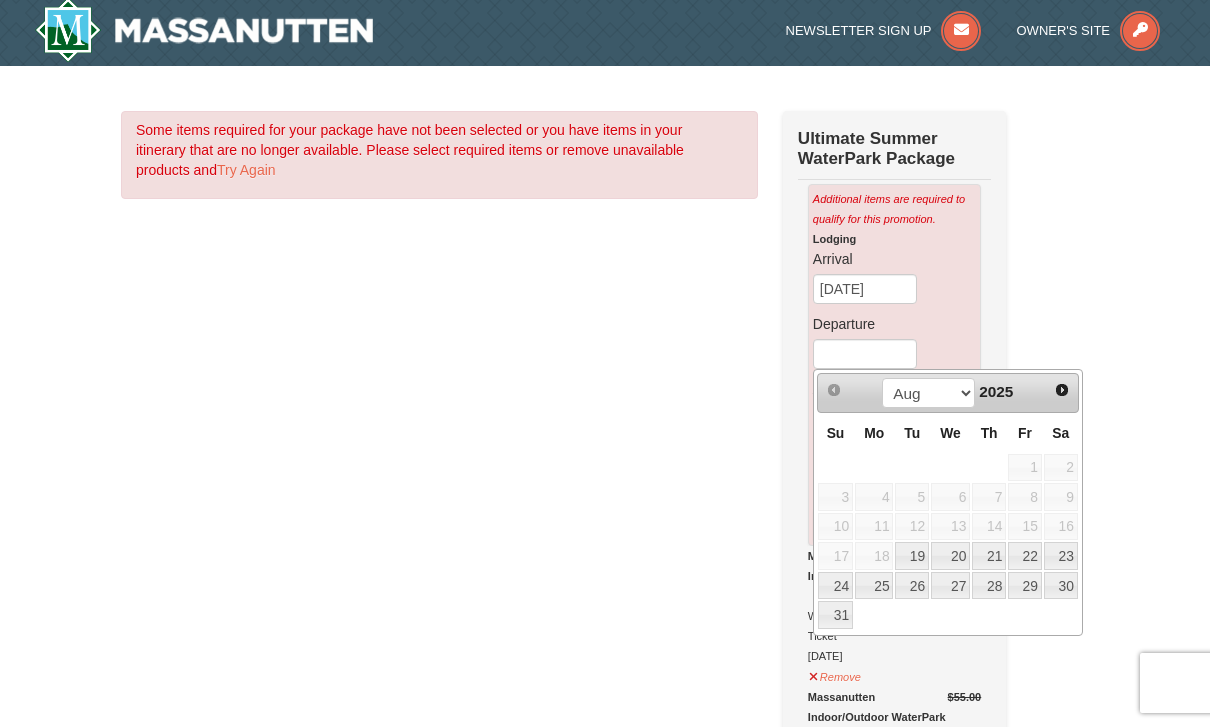 click on "21" at bounding box center [989, 556] 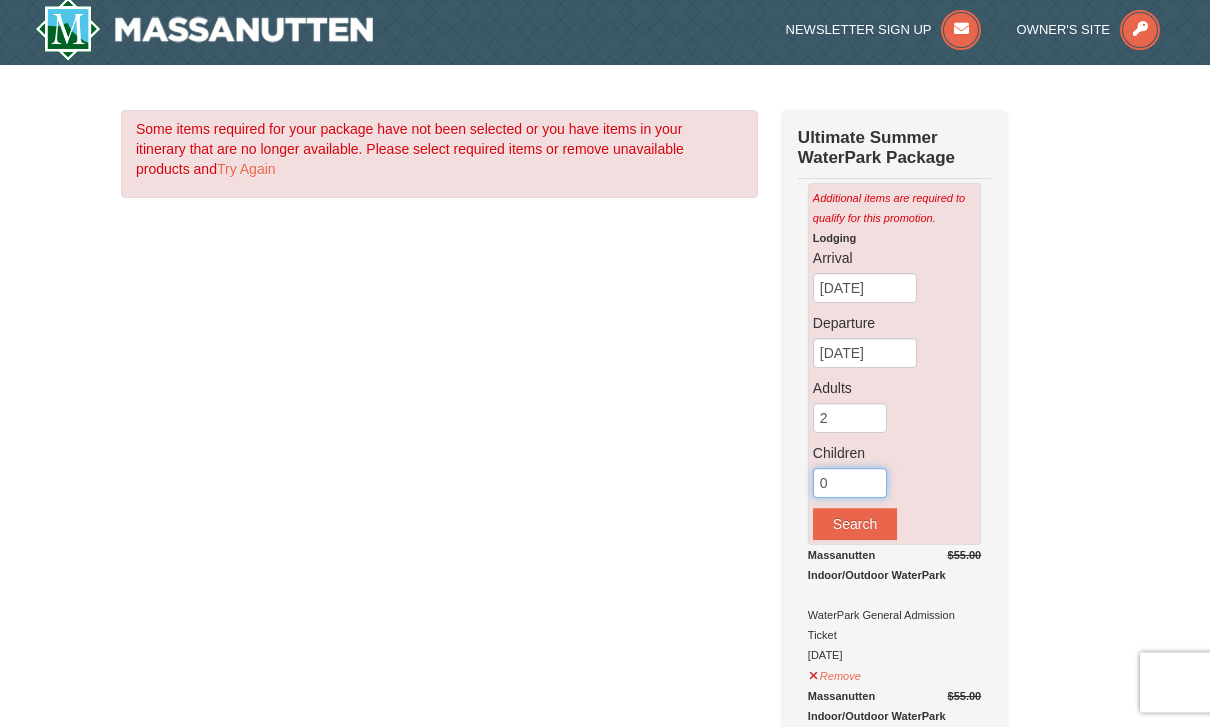 click on "0" at bounding box center (850, 484) 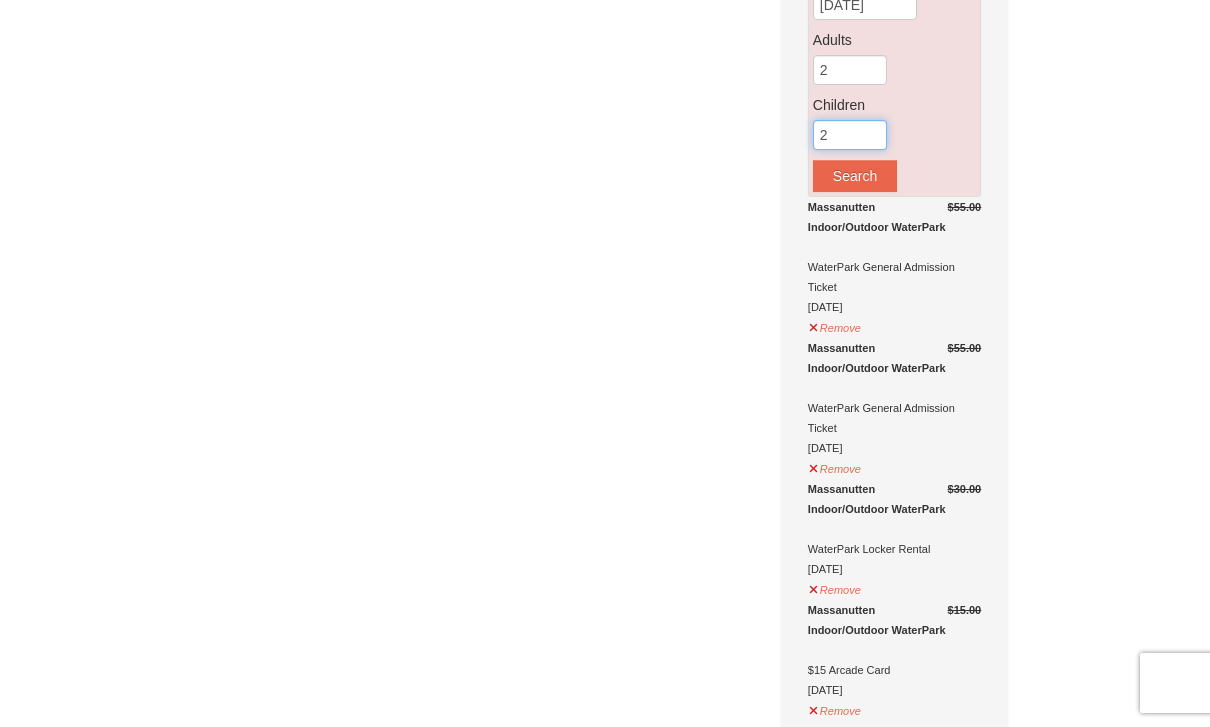scroll, scrollTop: 353, scrollLeft: 0, axis: vertical 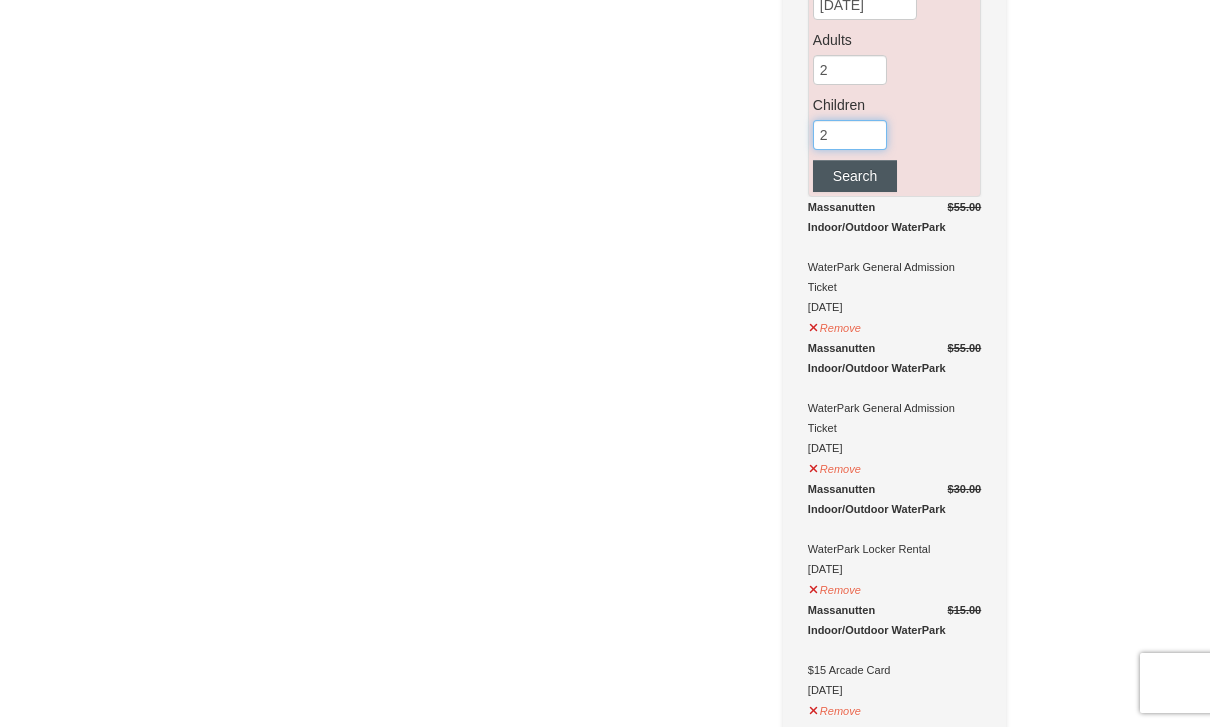 type on "2" 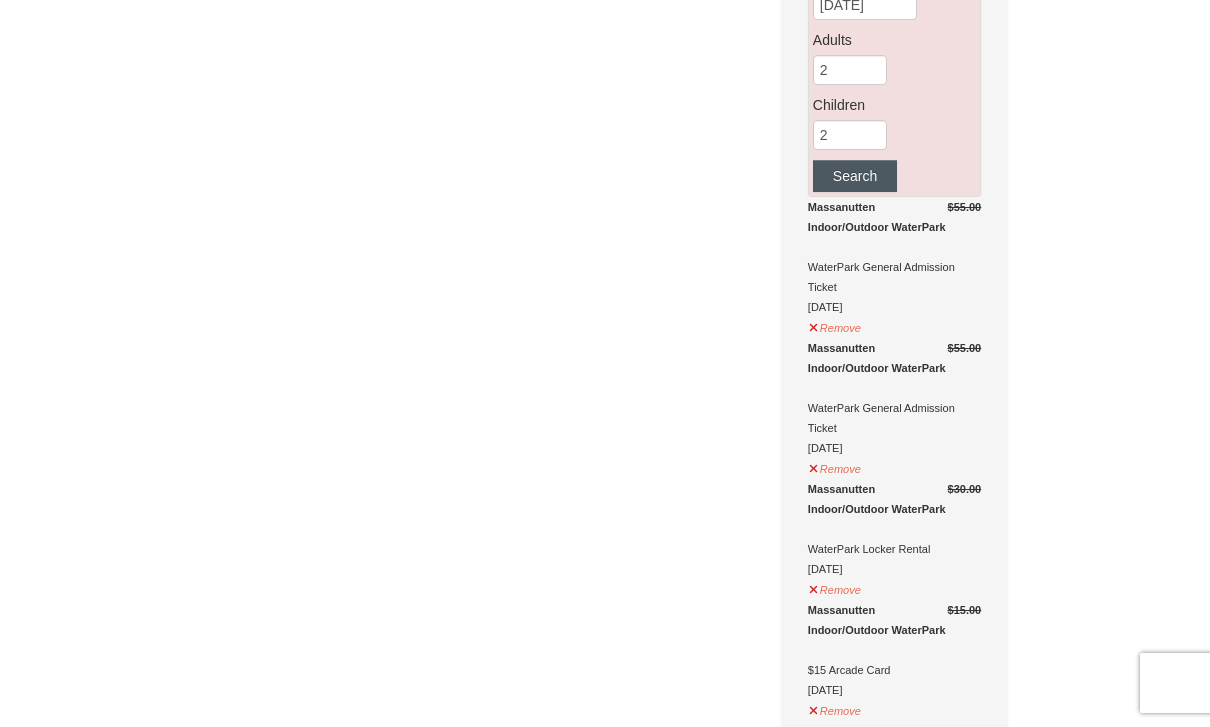 click on "Search" at bounding box center (855, 176) 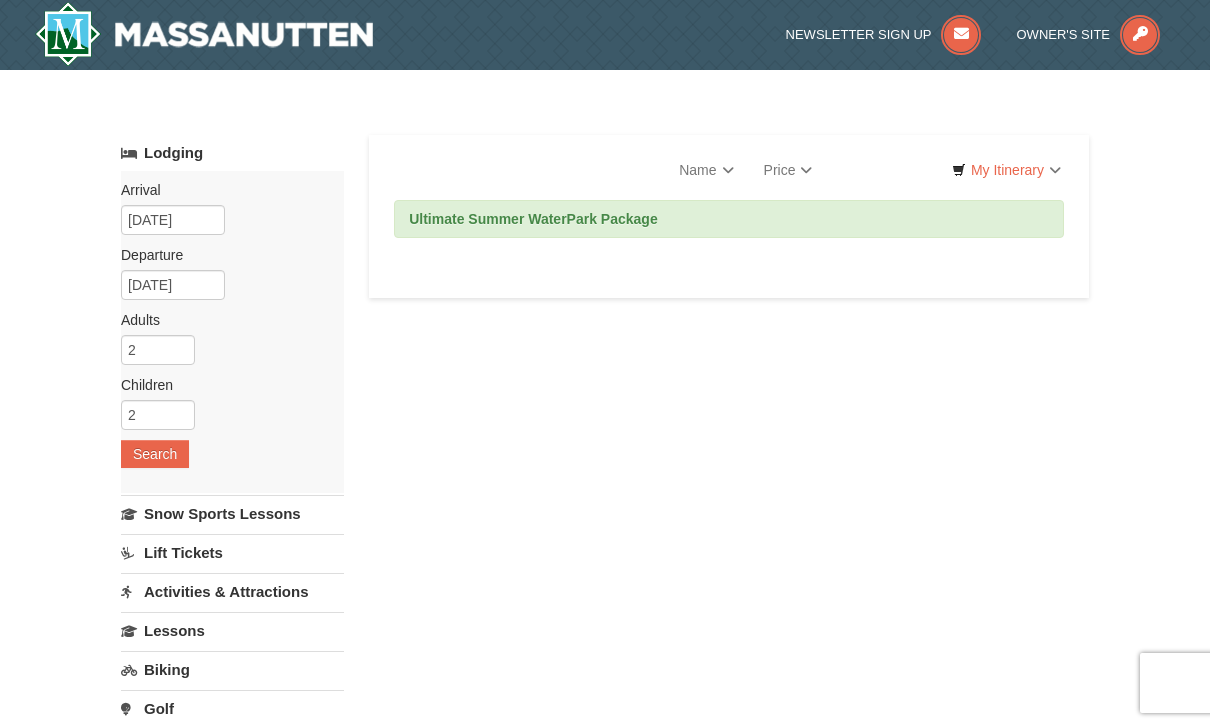 scroll, scrollTop: 0, scrollLeft: 0, axis: both 